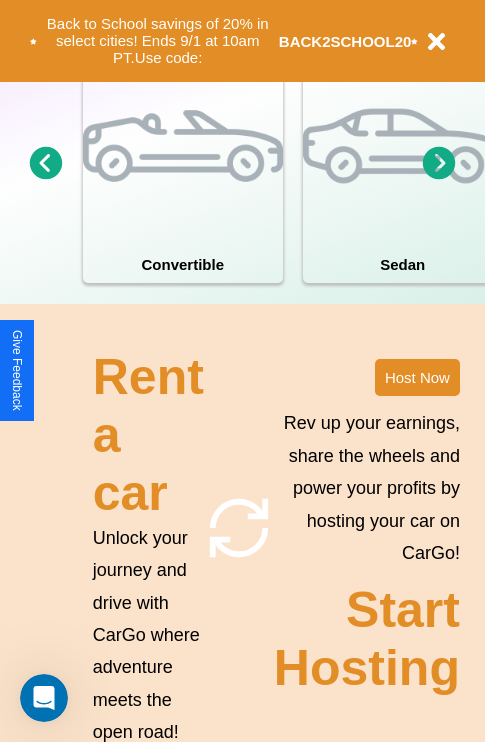 scroll, scrollTop: 1558, scrollLeft: 0, axis: vertical 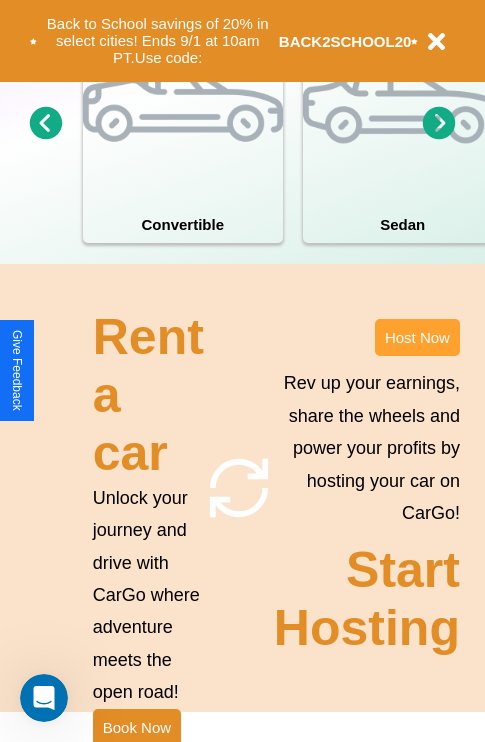 click on "Host Now" at bounding box center (417, 337) 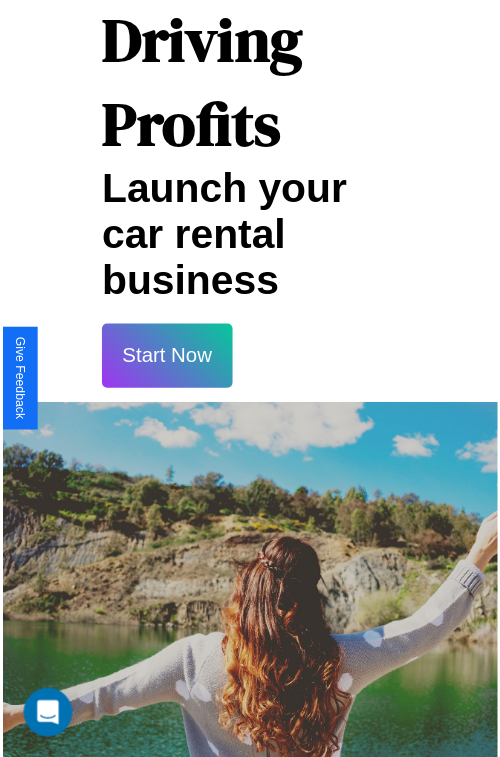 scroll, scrollTop: 35, scrollLeft: 0, axis: vertical 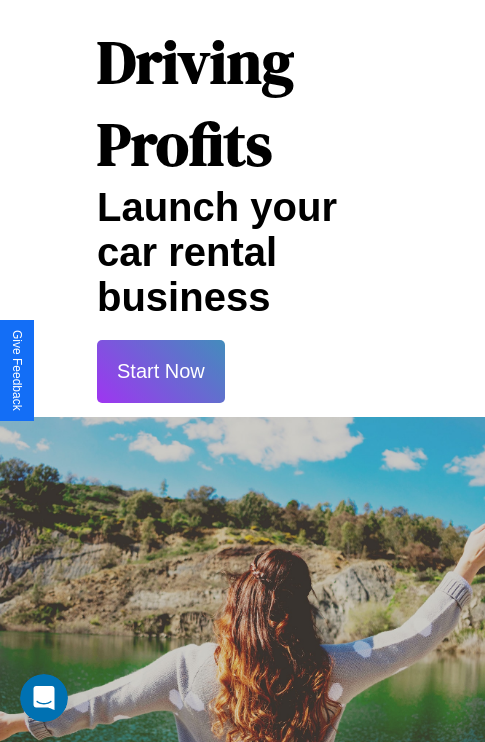 click on "Start Now" at bounding box center [161, 371] 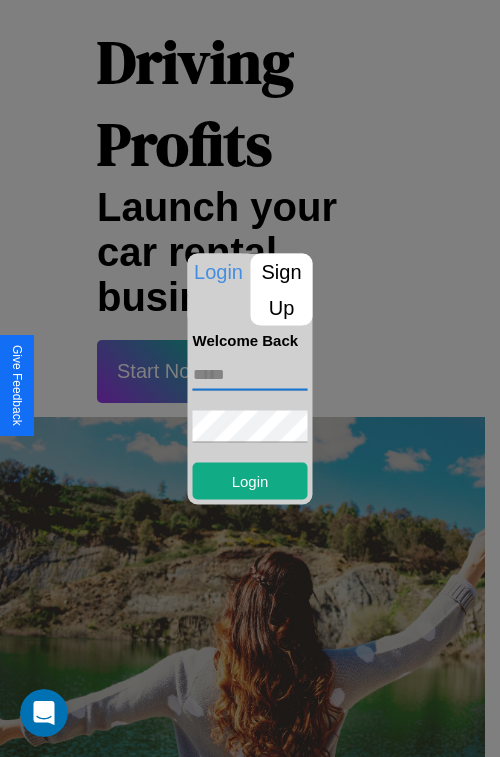 click at bounding box center [250, 374] 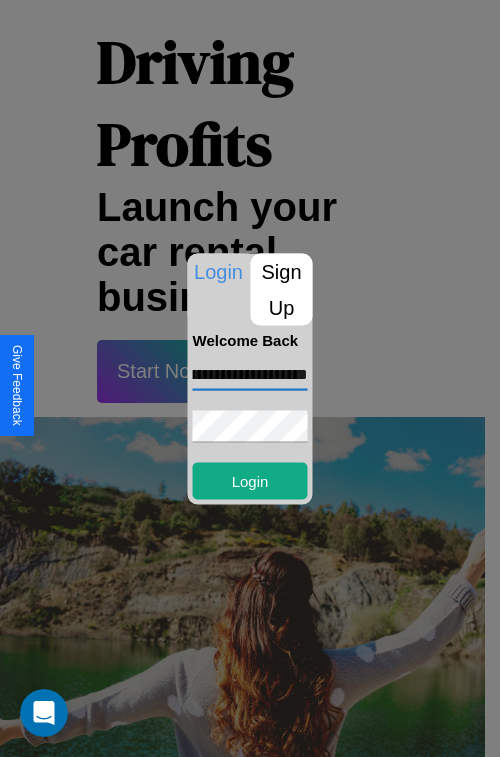 scroll, scrollTop: 0, scrollLeft: 101, axis: horizontal 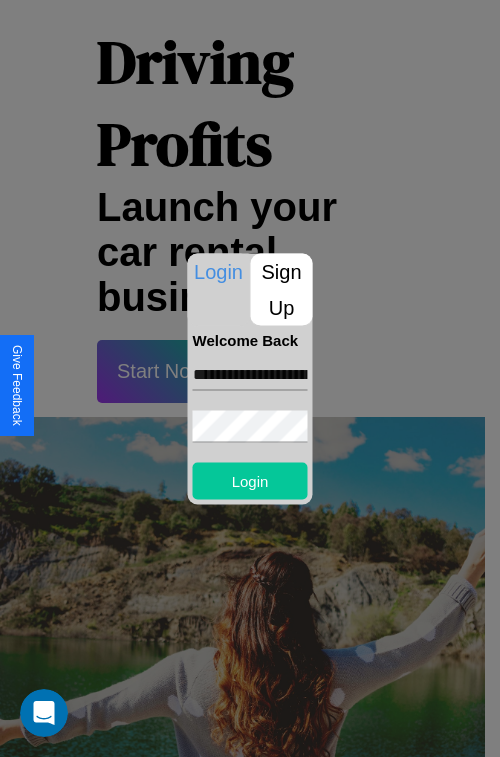 click on "Login" at bounding box center [250, 480] 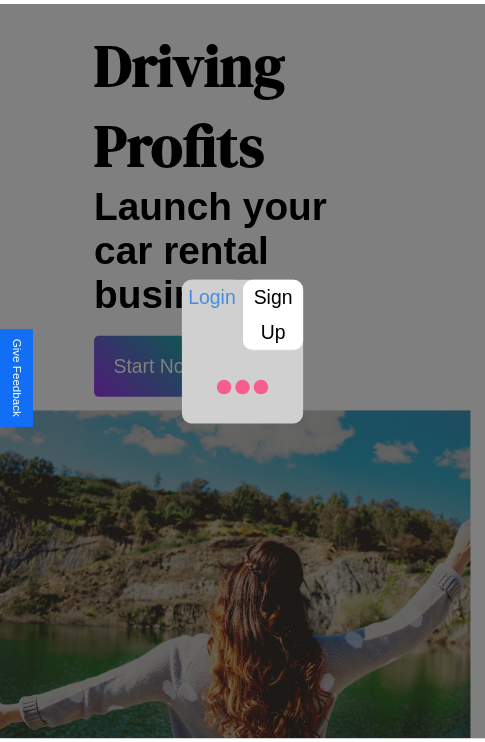 scroll, scrollTop: 37, scrollLeft: 0, axis: vertical 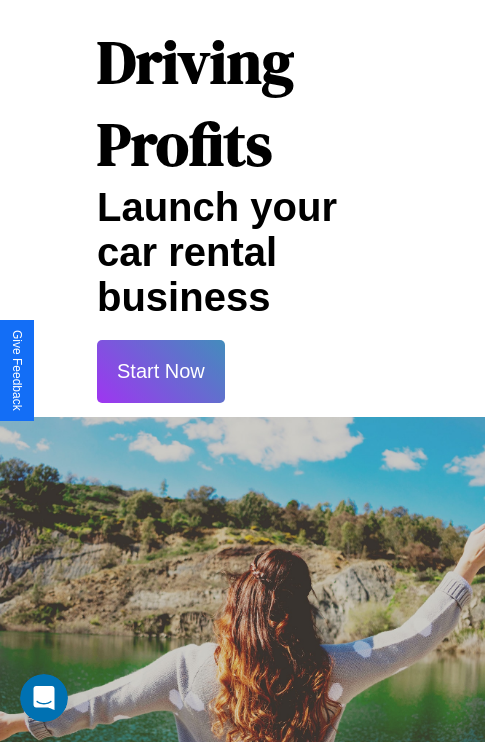 click on "Start Now" at bounding box center (161, 371) 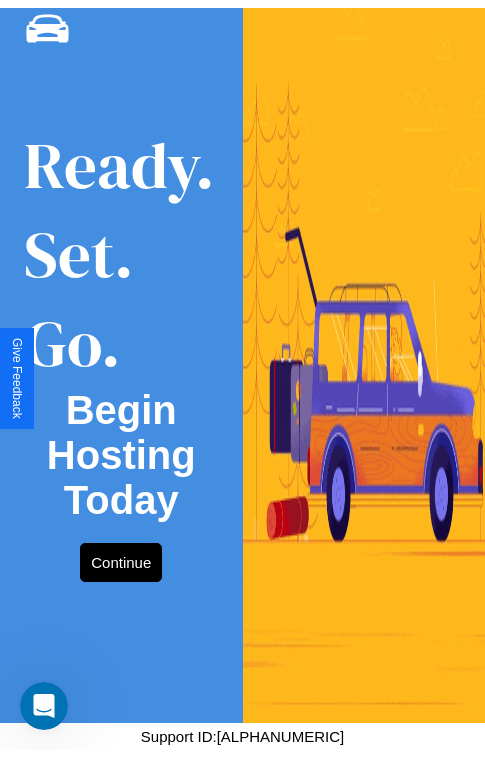 scroll, scrollTop: 0, scrollLeft: 0, axis: both 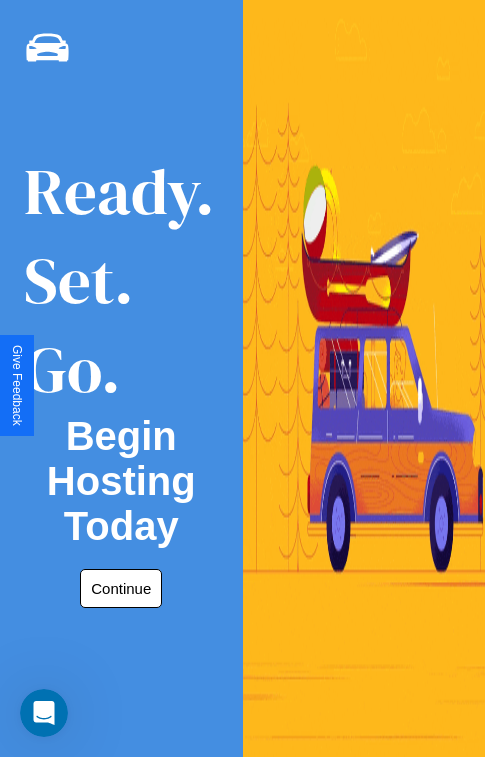 click on "Continue" at bounding box center [121, 588] 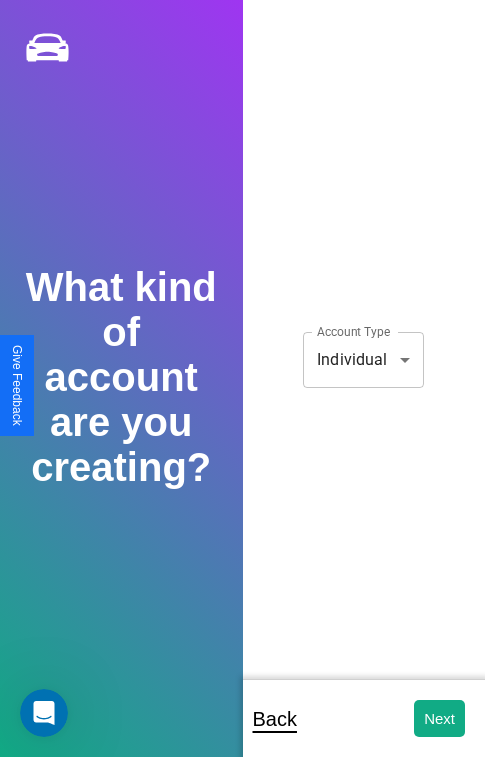 click on "**********" at bounding box center [242, 392] 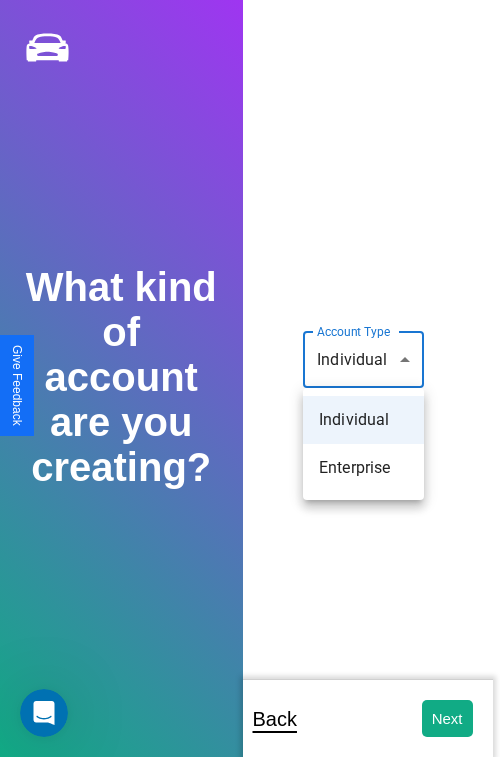 click on "Individual" at bounding box center (363, 420) 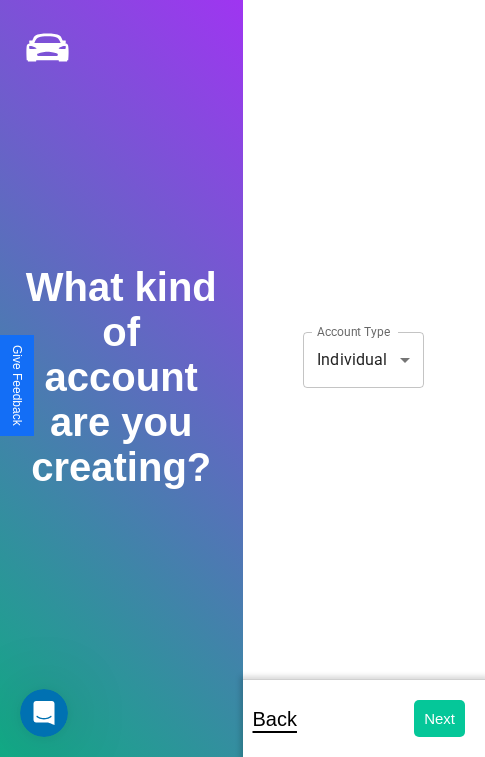 click on "Next" at bounding box center (439, 718) 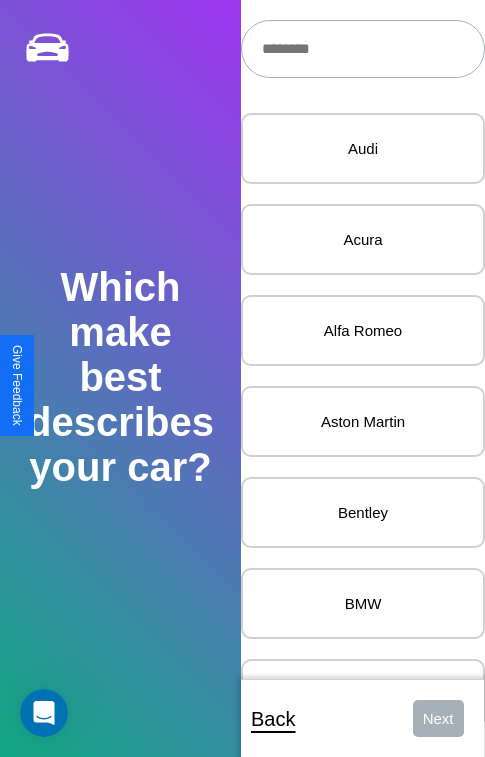 scroll, scrollTop: 27, scrollLeft: 0, axis: vertical 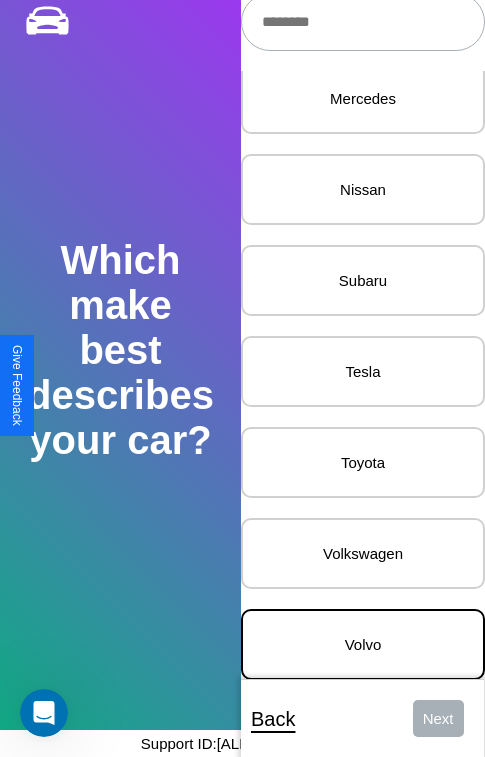 click on "Volvo" at bounding box center (363, 644) 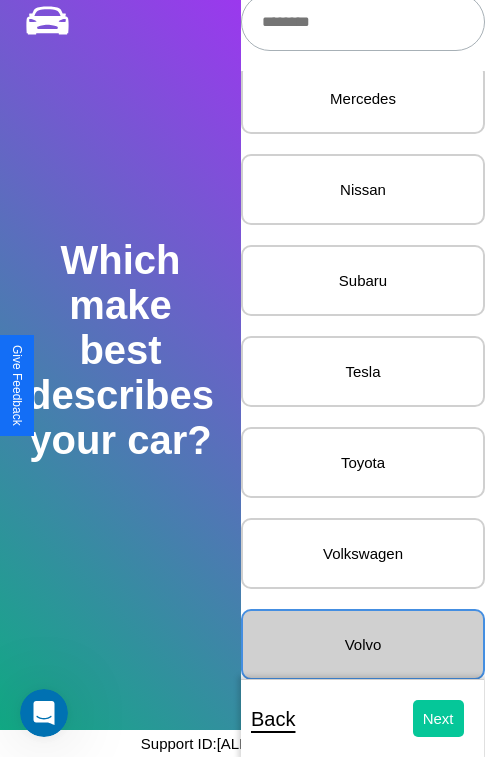 click on "Next" at bounding box center (438, 718) 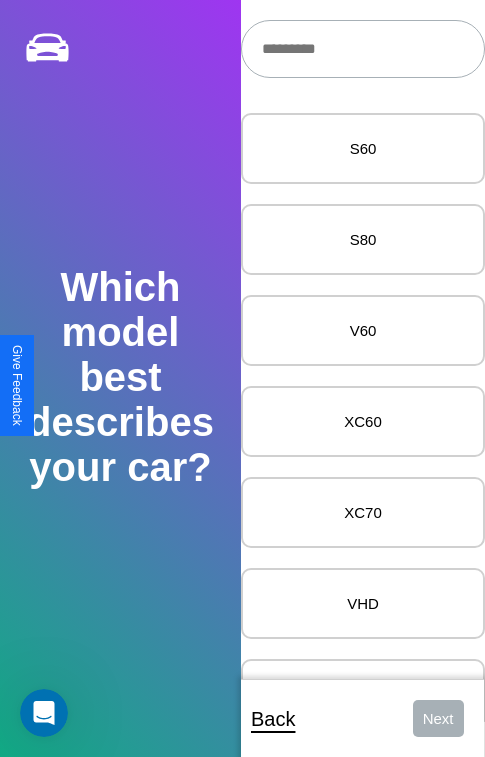 click at bounding box center [363, 49] 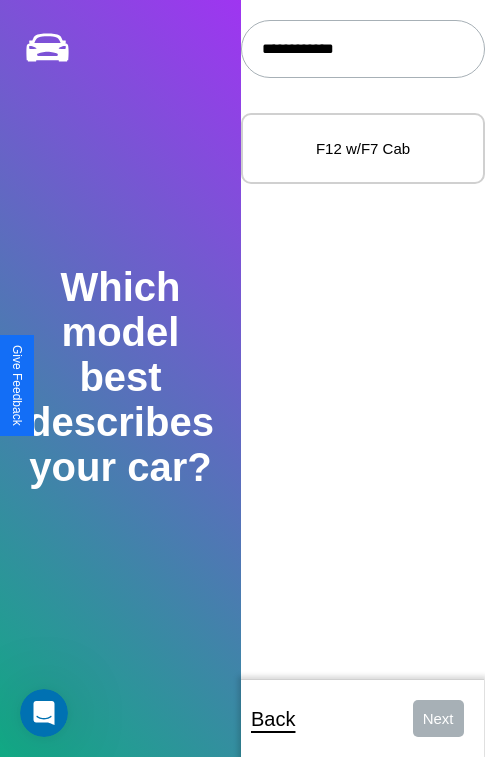 type on "**********" 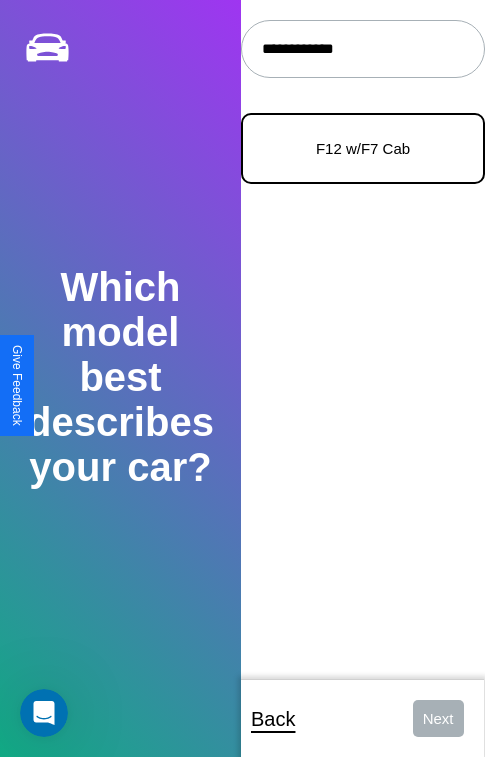 click on "F12 w/F7 Cab" at bounding box center [363, 148] 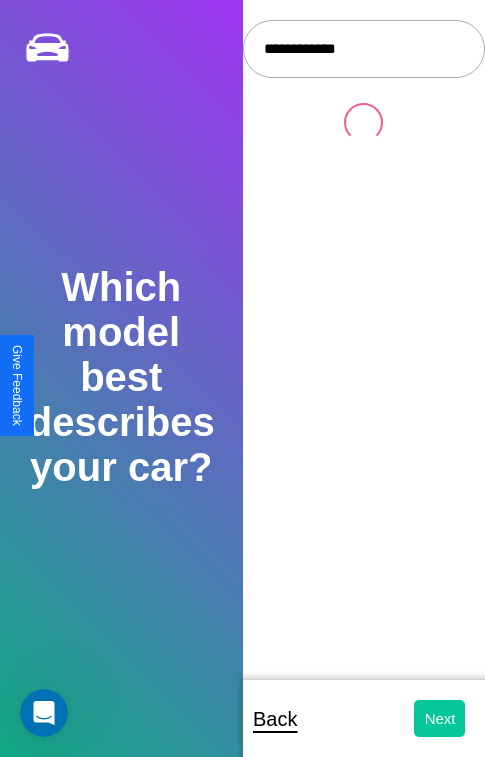 click on "Next" at bounding box center [439, 718] 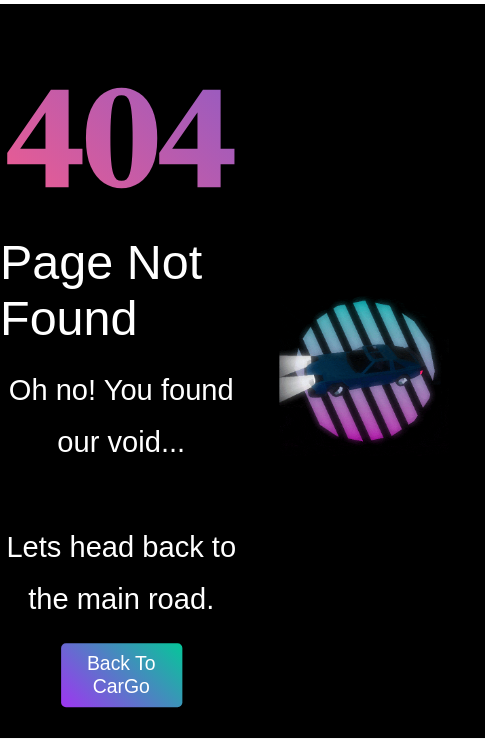 scroll, scrollTop: 0, scrollLeft: 0, axis: both 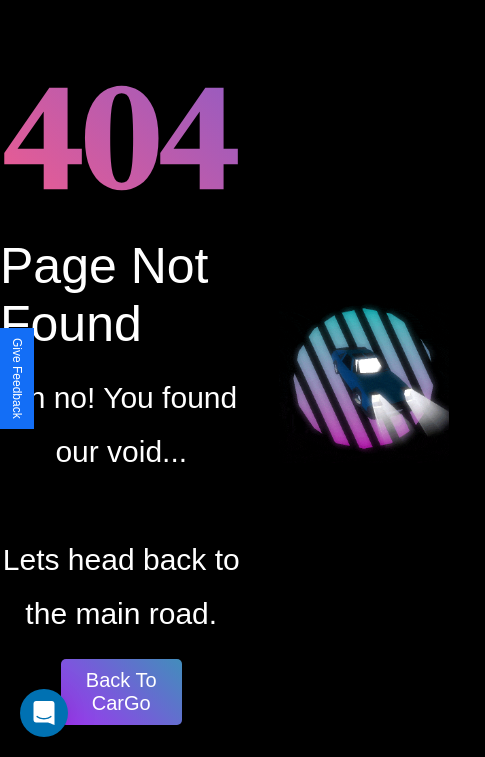 click on "Back To CarGo" at bounding box center [121, 692] 